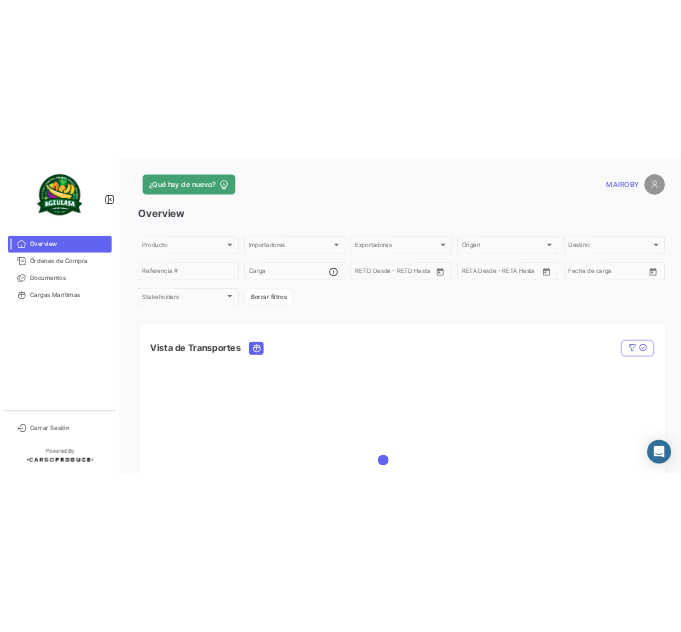 scroll, scrollTop: 0, scrollLeft: 0, axis: both 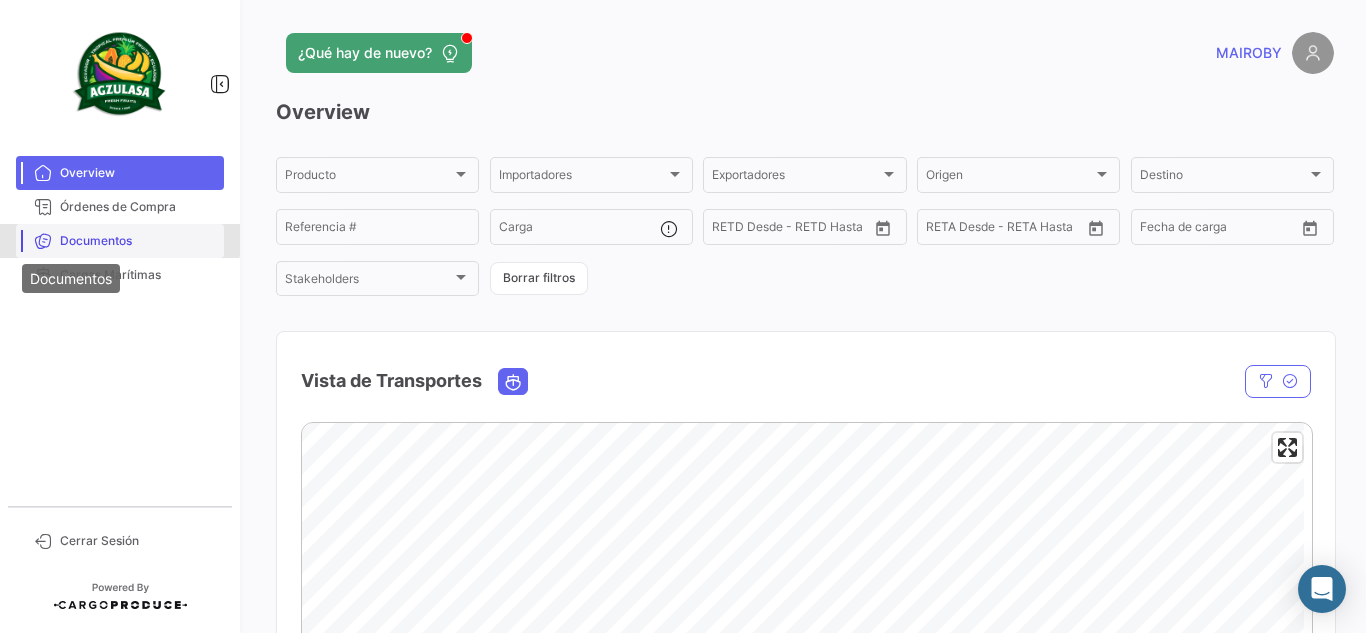 click at bounding box center [43, 241] 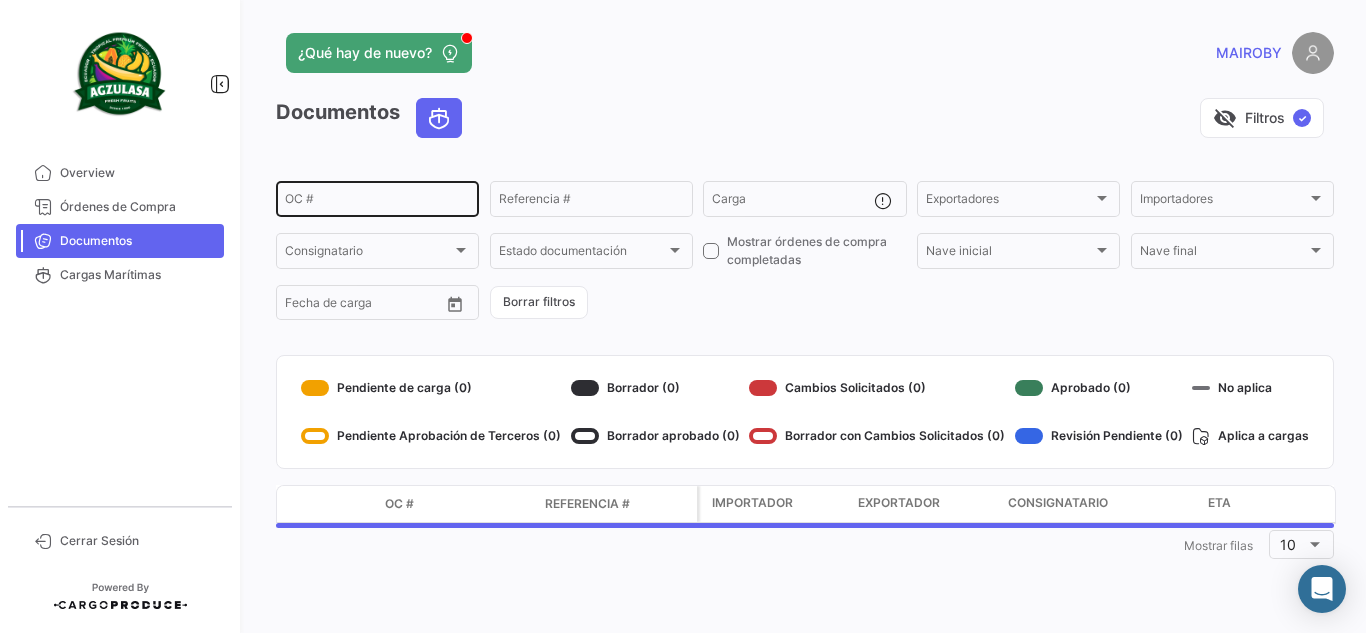 click on "OC #" at bounding box center [377, 202] 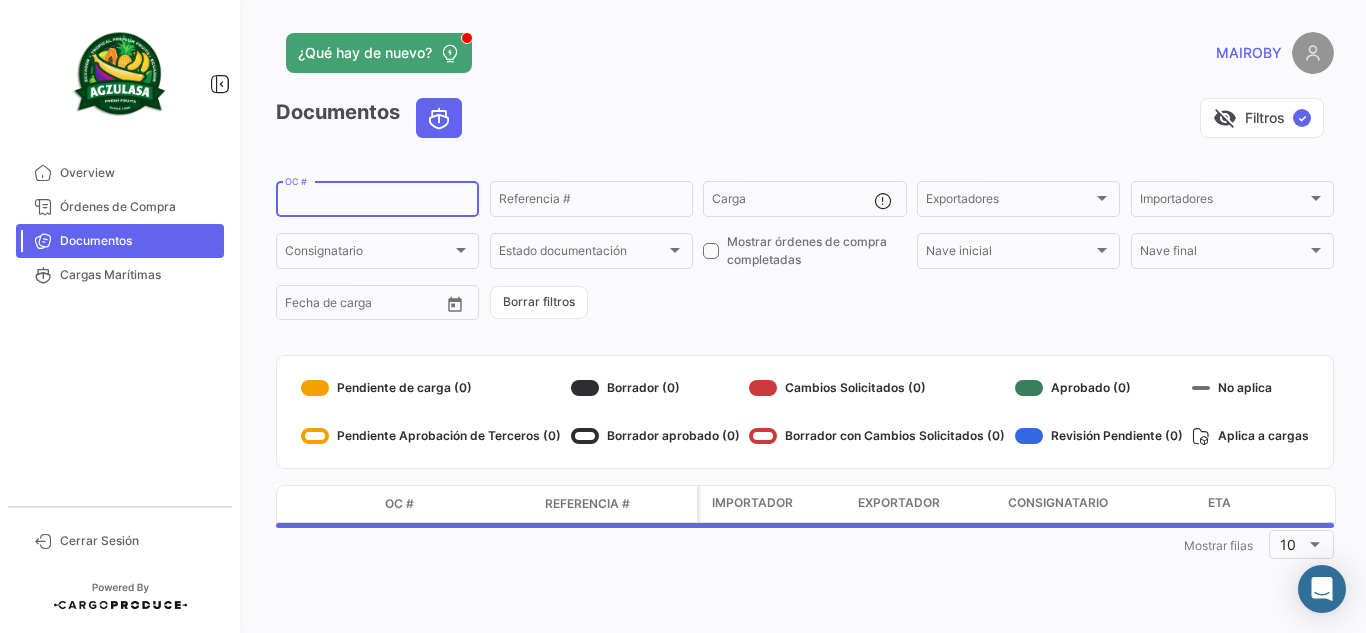 paste on "GYEA42757200" 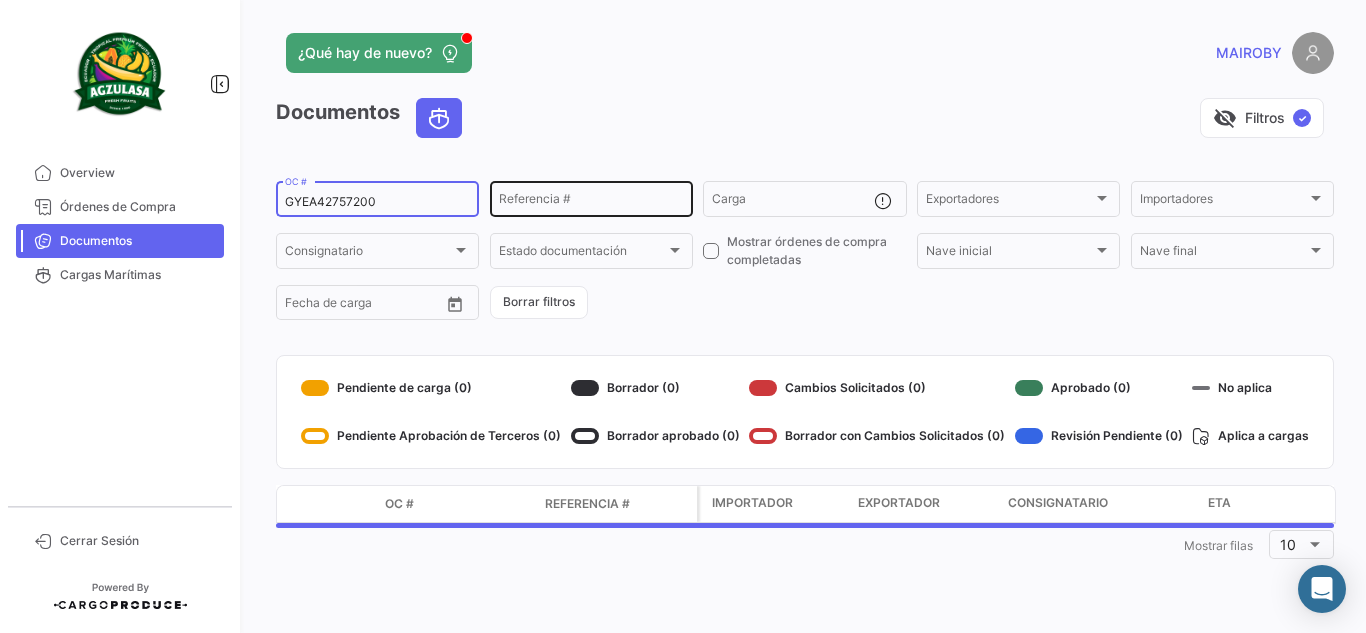 type on "GYEA42757200" 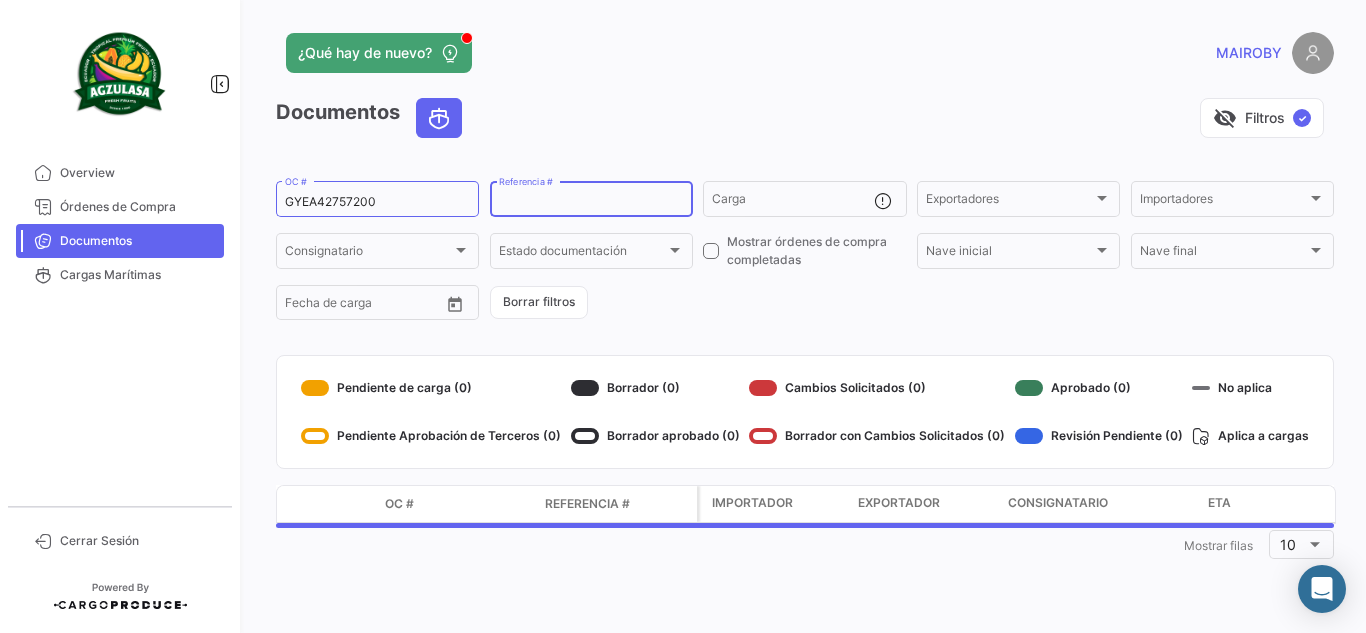 click on "Referencia #" at bounding box center [591, 202] 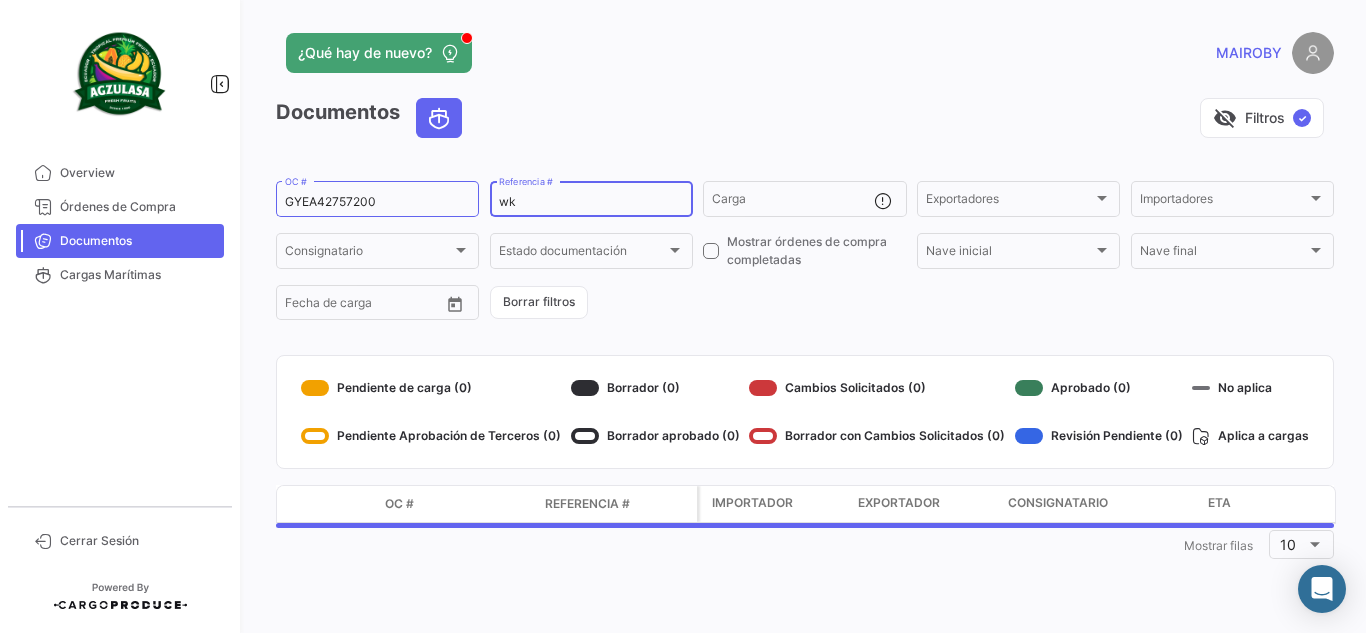 type on "w" 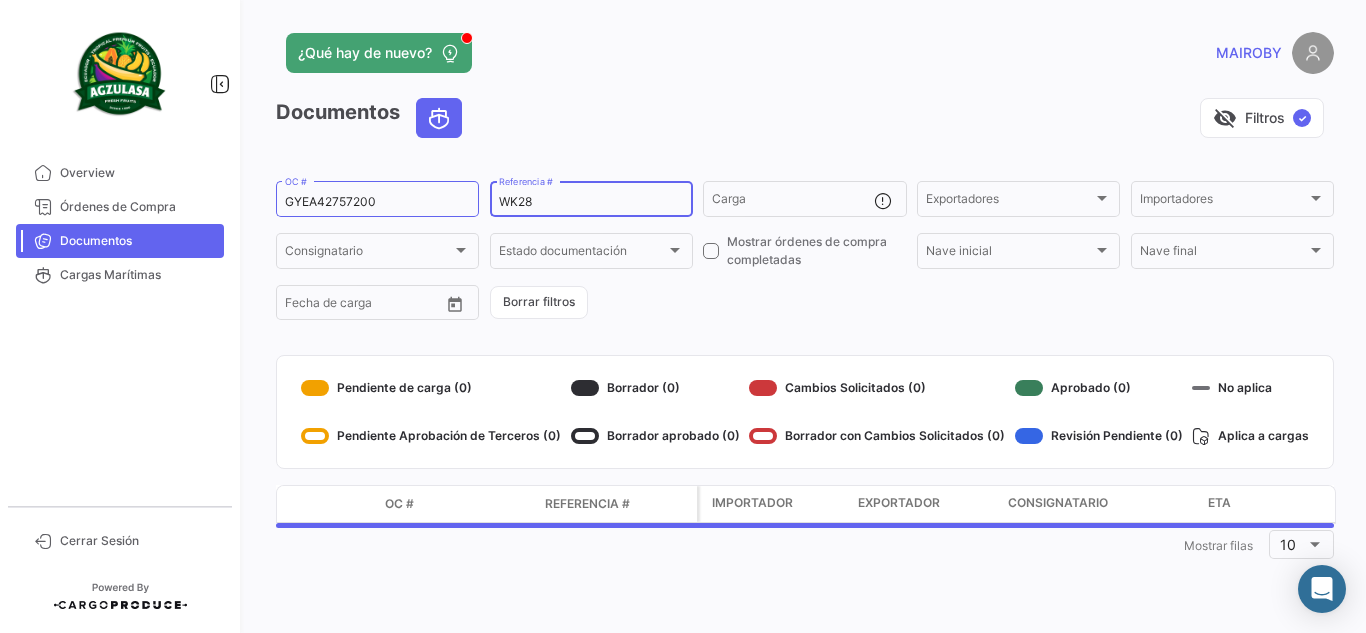 type on "WK28" 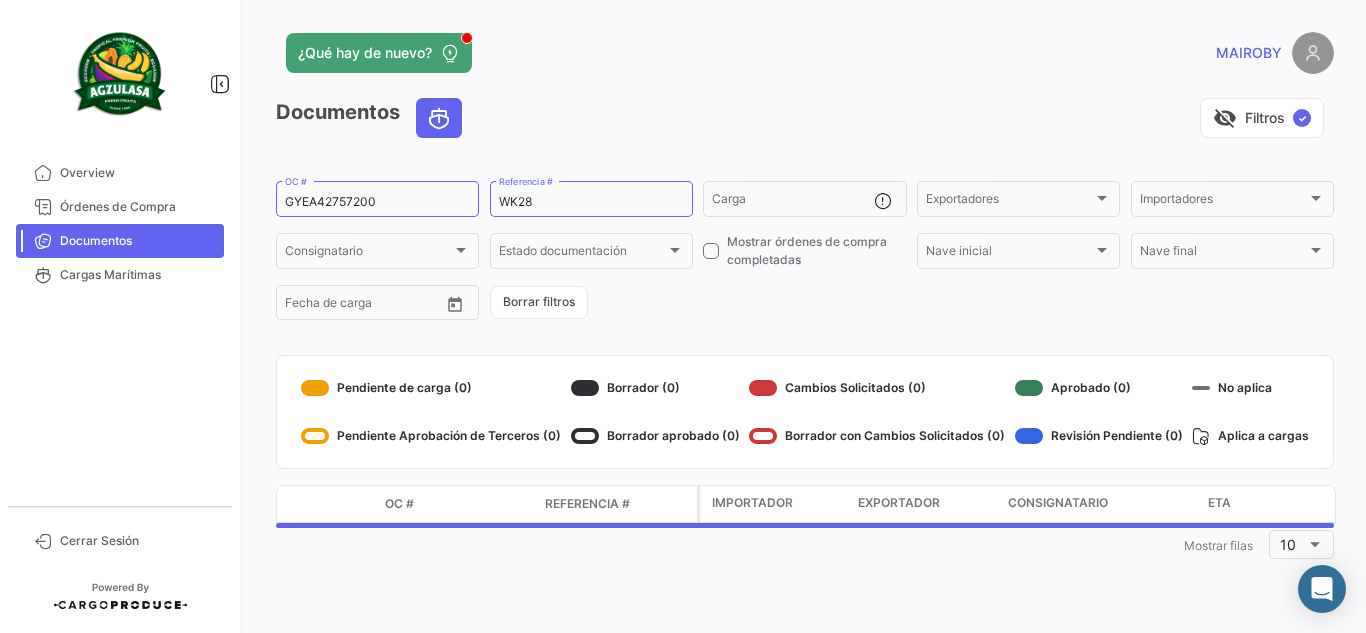 click on "visibility_off   Filtros  ✓" 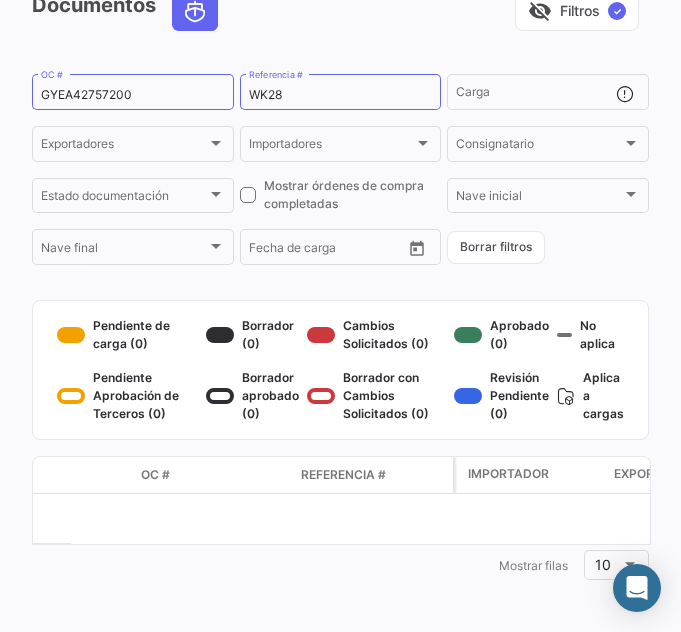 scroll, scrollTop: 108, scrollLeft: 0, axis: vertical 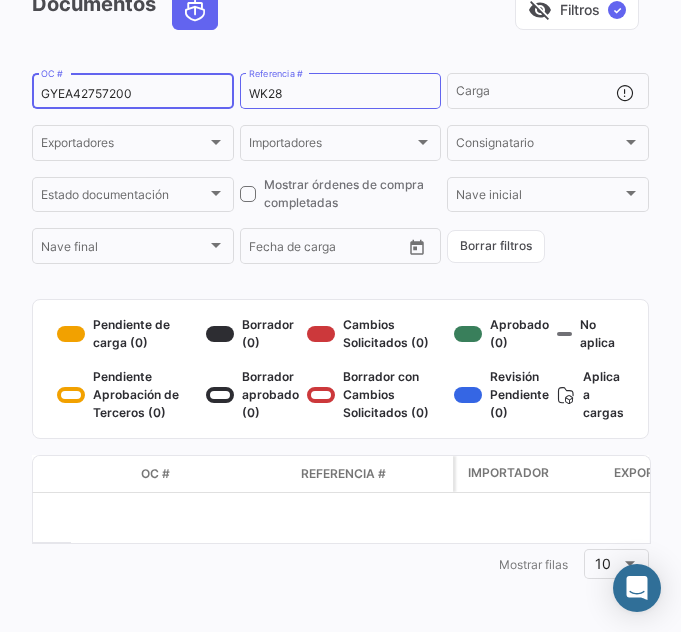 click on "GYEA42757200" at bounding box center [133, 94] 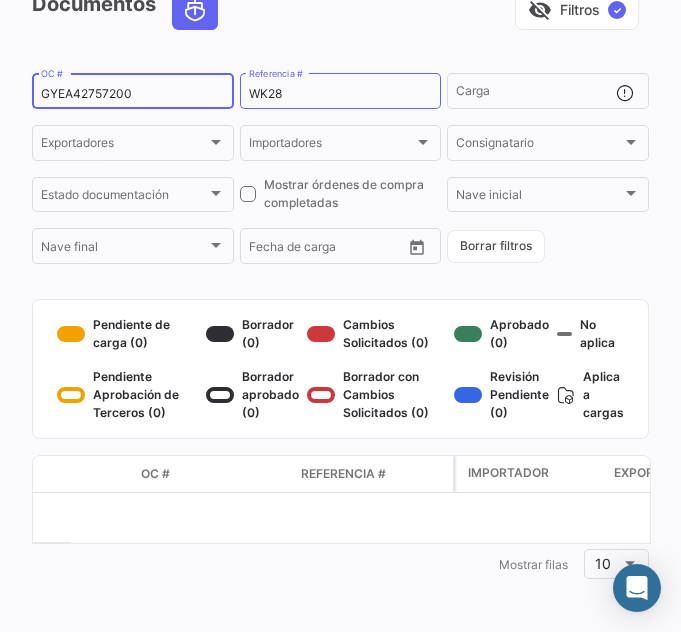scroll, scrollTop: 0, scrollLeft: 0, axis: both 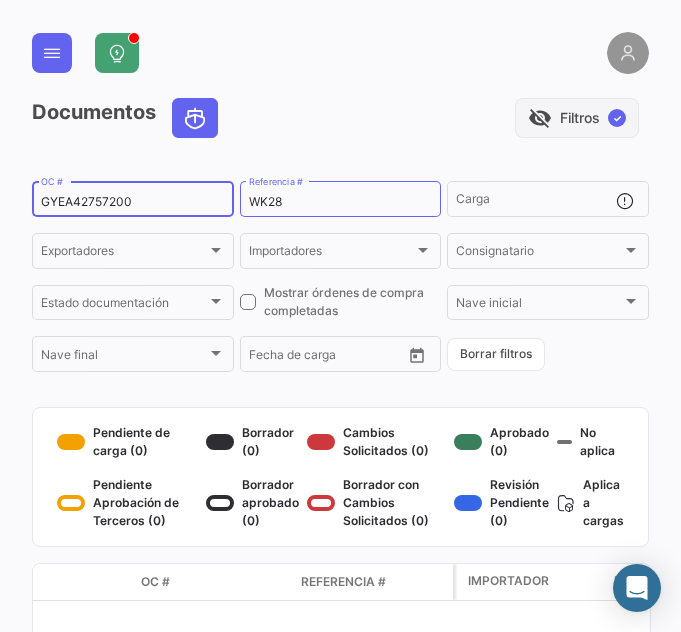 click on "visibility_off   Filtros  ✓" 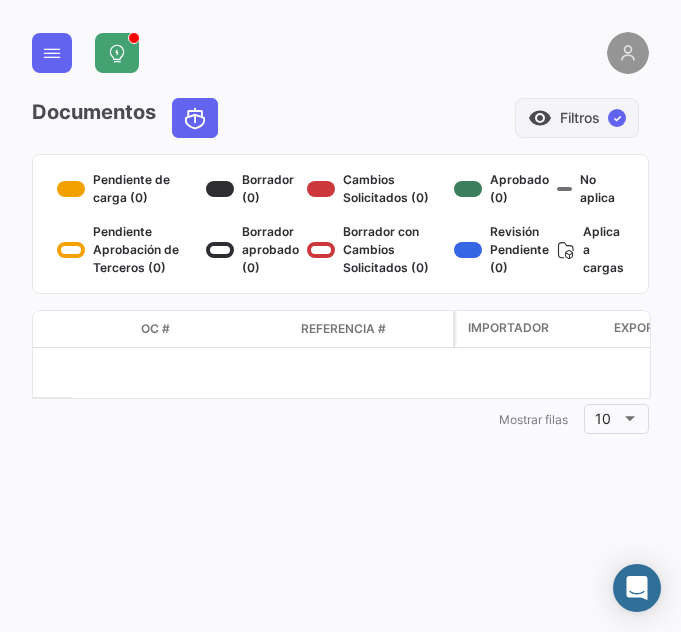 click on "visibility   Filtros  ✓" 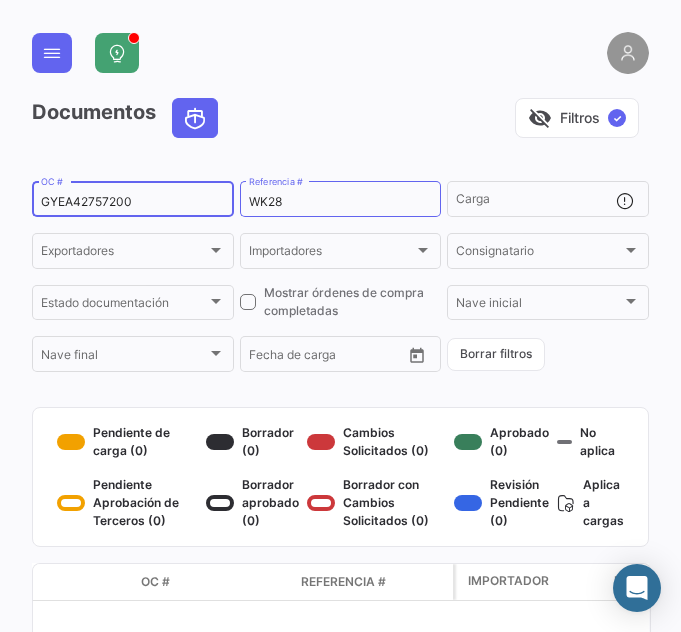 click on "GYEA42757200  OC #" 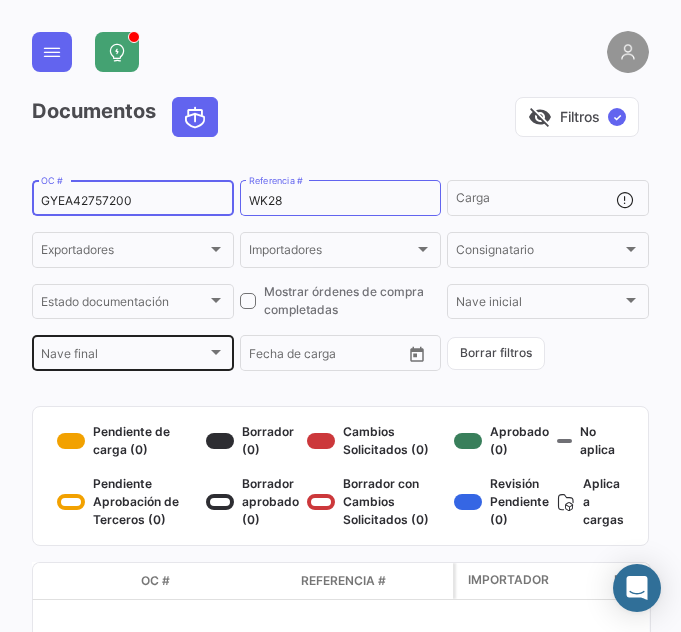 scroll, scrollTop: 0, scrollLeft: 0, axis: both 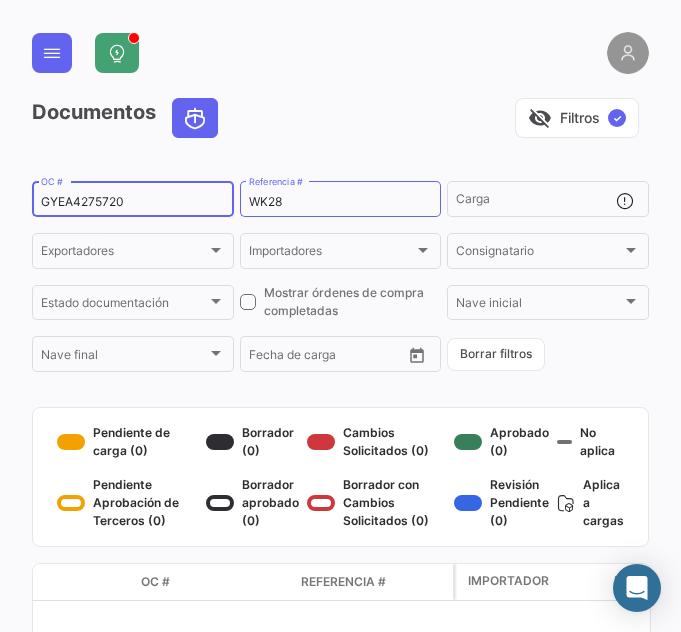 type on "GYEA42757200" 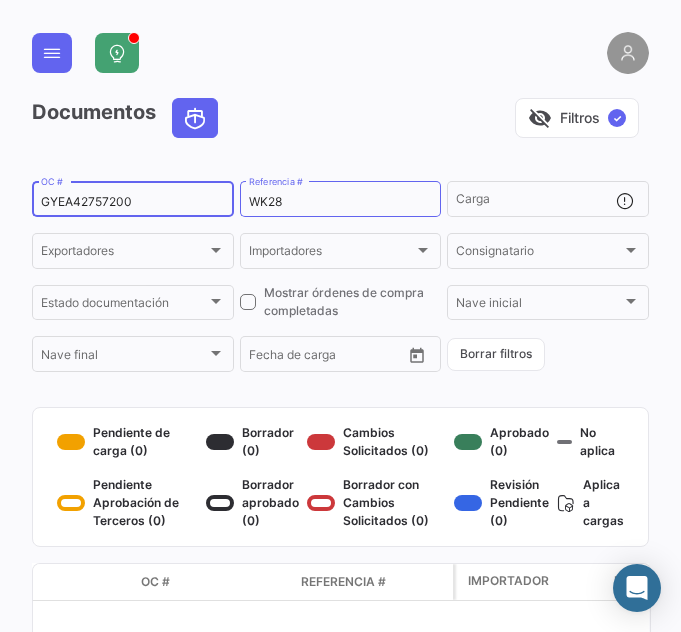 click on "visibility_off   Filtros  ✓" 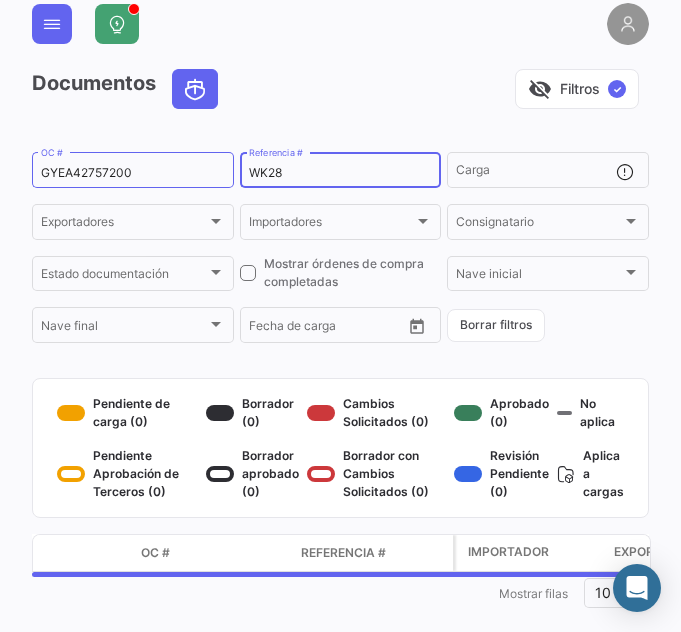 scroll, scrollTop: 58, scrollLeft: 0, axis: vertical 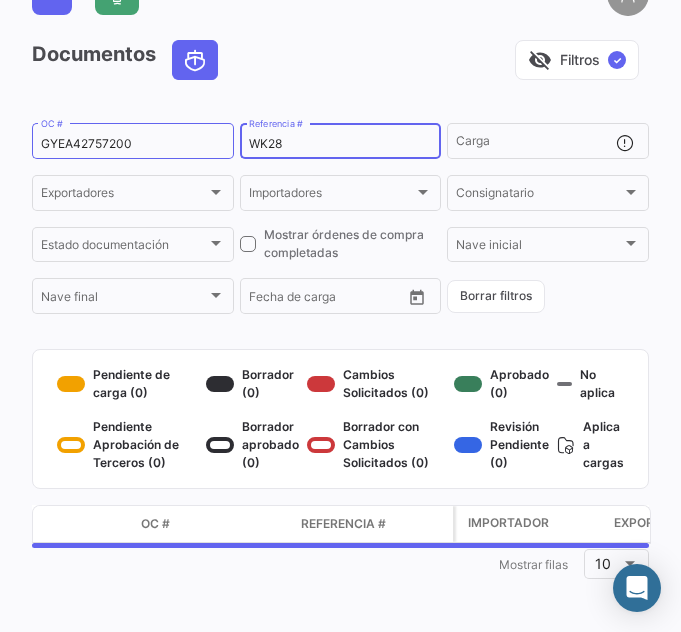 click on "WK28" at bounding box center [341, 144] 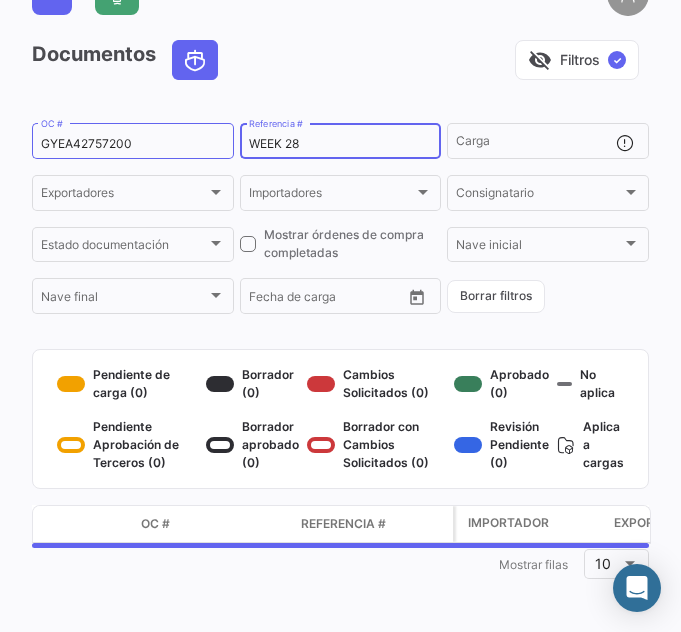 type on "WEEK 28" 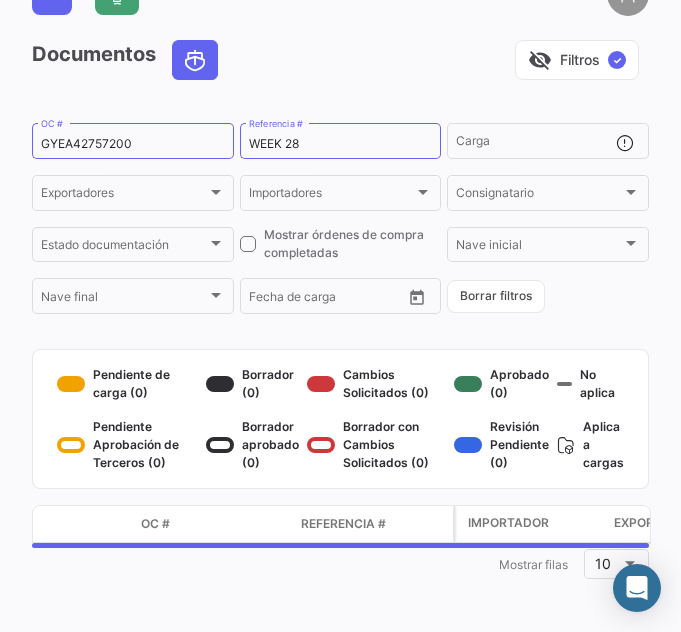 click on "Documentos   visibility_off   Filtros  ✓ GYEA42757200  OC #  WEEK 28  Referencia #   Carga  Exportadores Exportadores Importadores Importadores Consignatario Consignatario Estado documentación Estado documentación    Mostrar órdenes de compra completadas  [PERSON_NAME] inicial [PERSON_NAME] inicial [PERSON_NAME] final [PERSON_NAME] final Desde –  Fecha de carga   Borrar filtros" 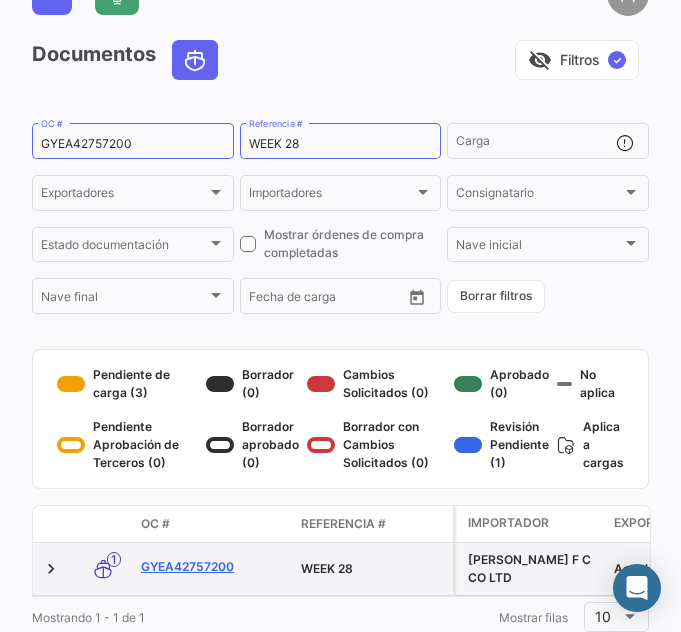 click on "GYEA42757200" 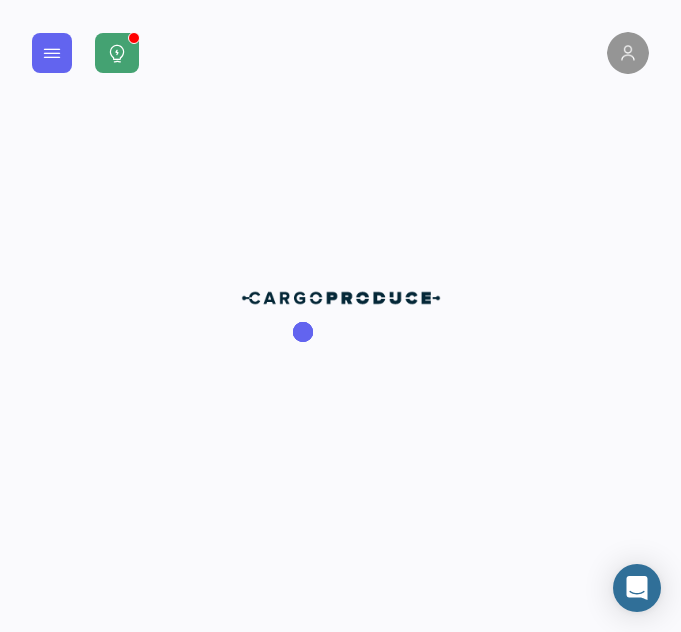 scroll, scrollTop: 0, scrollLeft: 0, axis: both 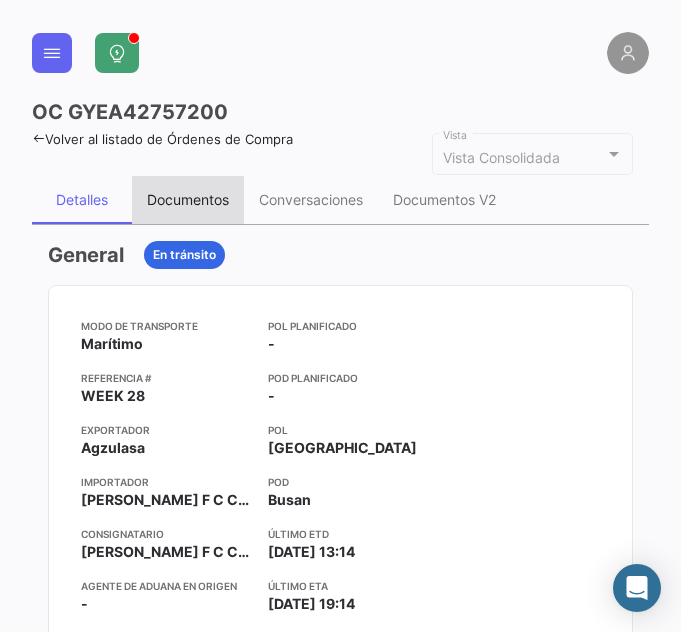 click on "Documentos" at bounding box center (188, 199) 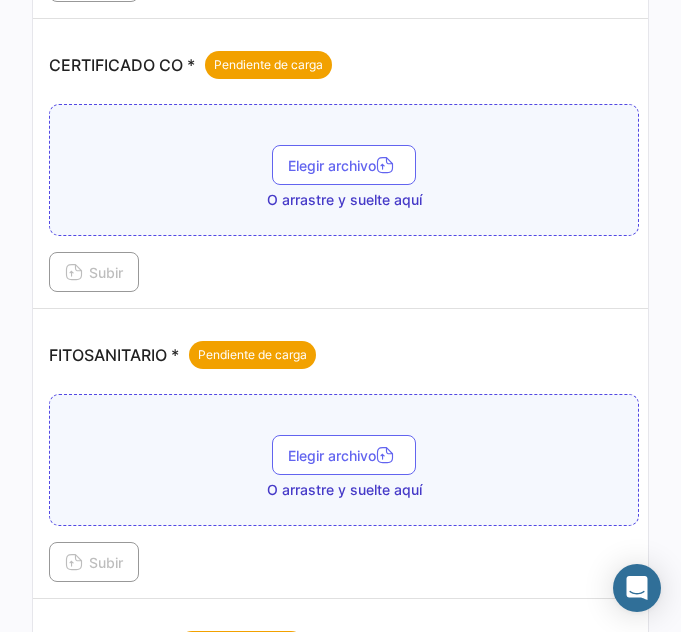 scroll, scrollTop: 700, scrollLeft: 0, axis: vertical 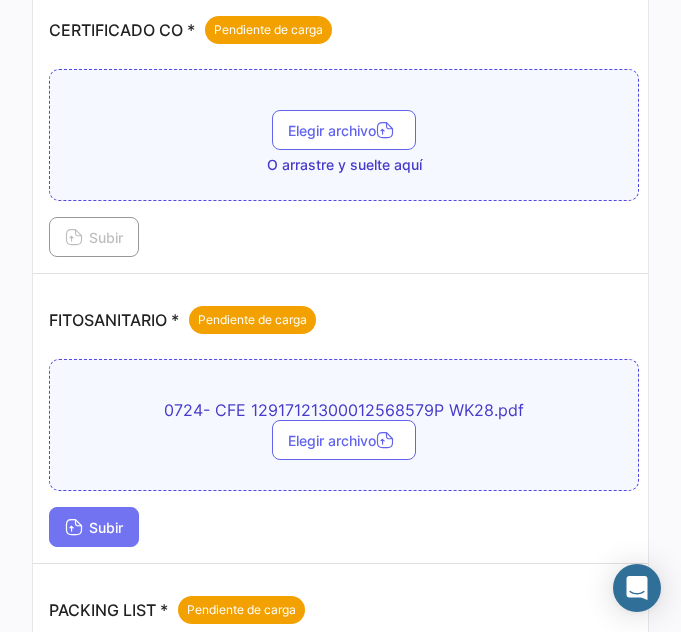 click on "Subir" at bounding box center (94, 527) 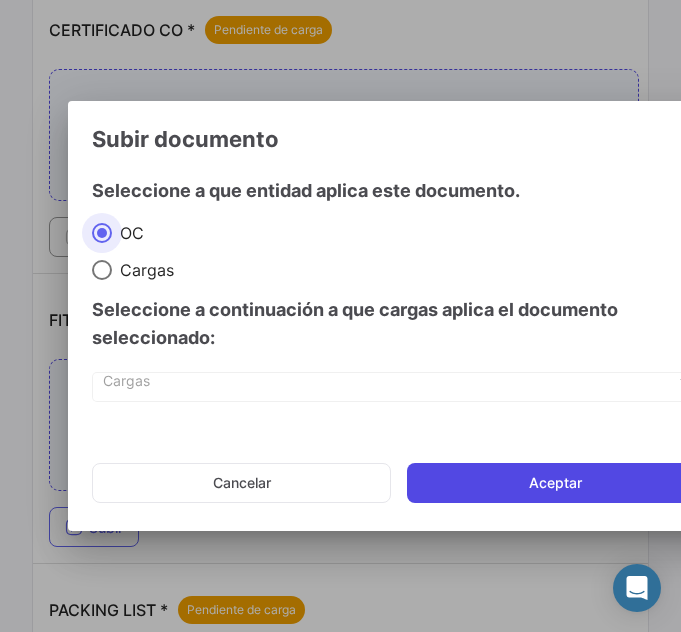 click on "Aceptar" 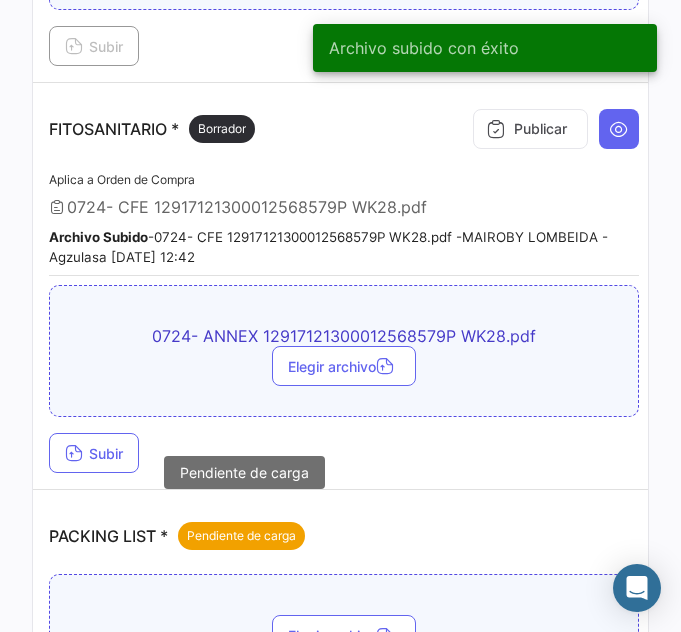 scroll, scrollTop: 900, scrollLeft: 0, axis: vertical 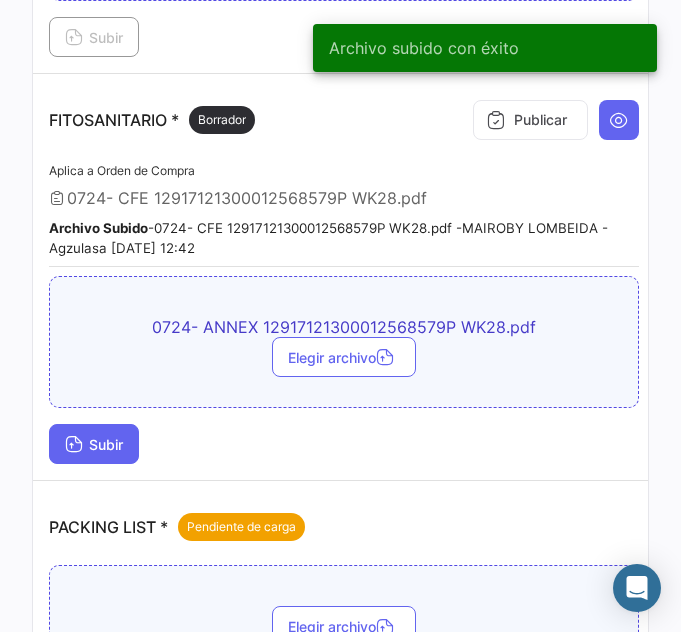 click on "Subir" at bounding box center (94, 444) 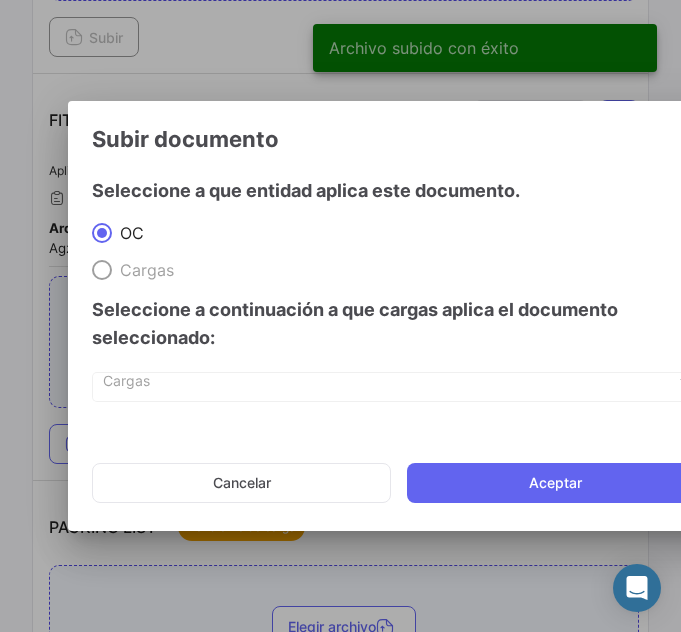 click on "Cancelar   Aceptar" 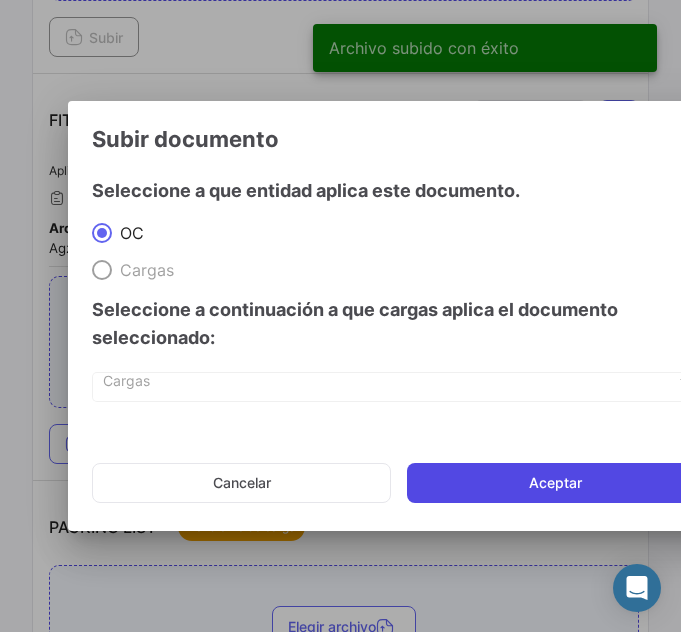 click on "Aceptar" 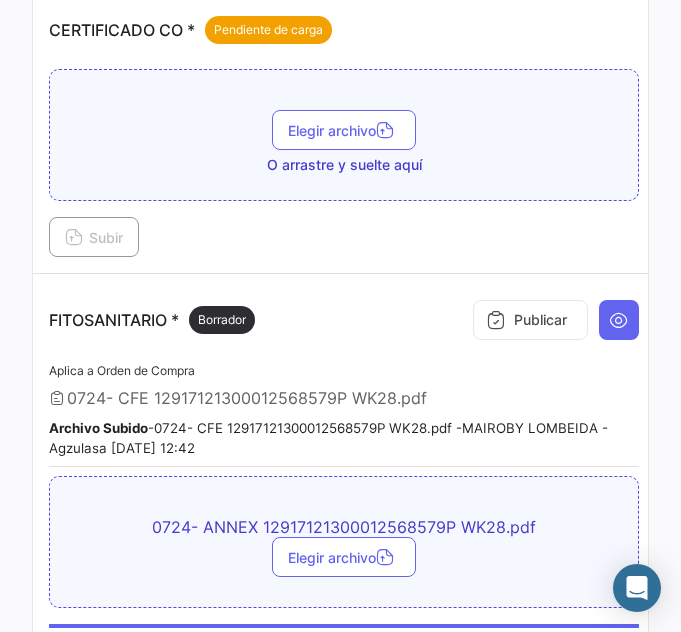 scroll, scrollTop: 800, scrollLeft: 0, axis: vertical 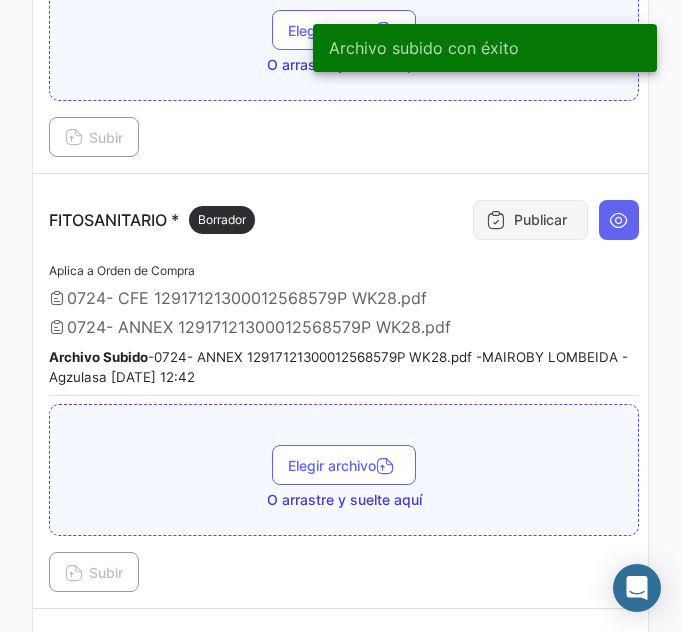 click at bounding box center [496, 220] 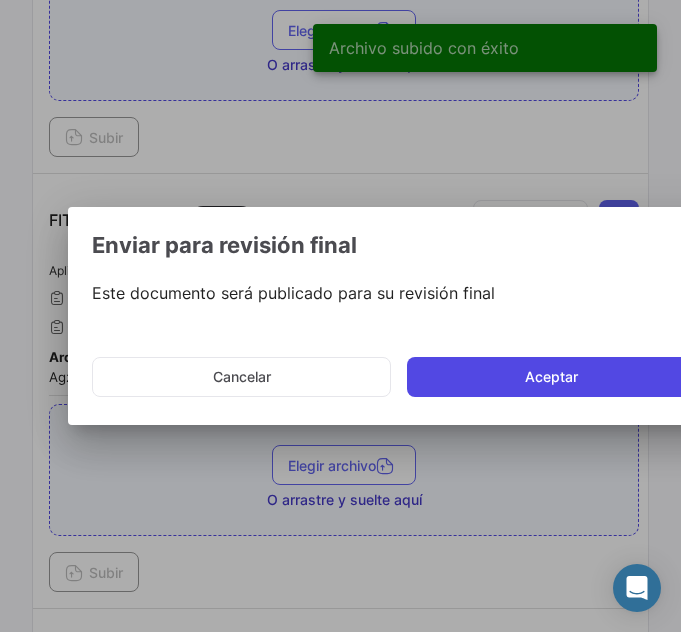 click on "Aceptar" 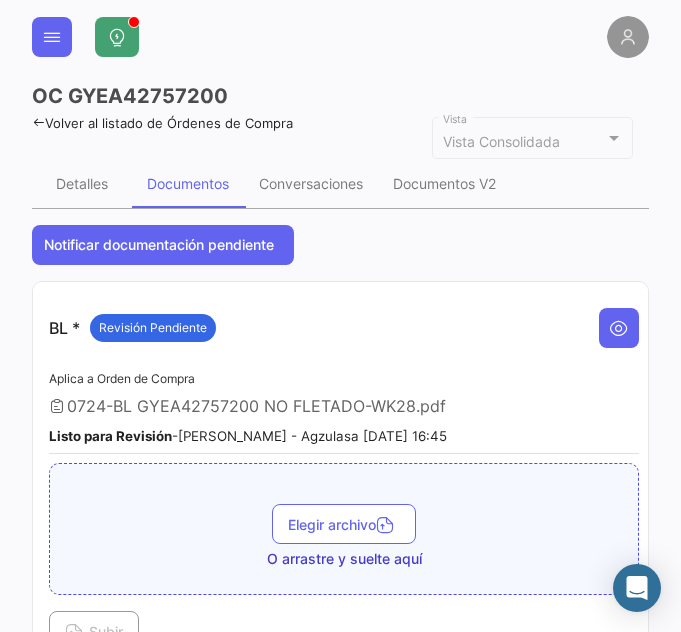 scroll, scrollTop: 0, scrollLeft: 0, axis: both 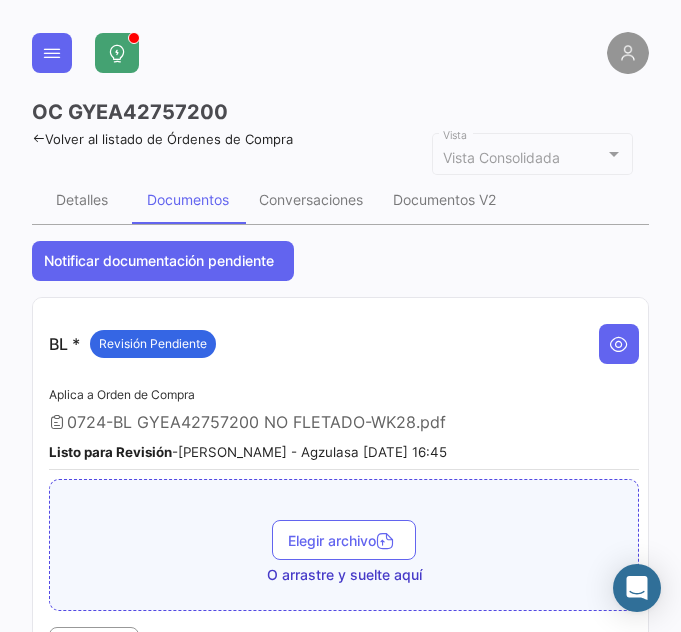 click on "Documentos" at bounding box center [188, 199] 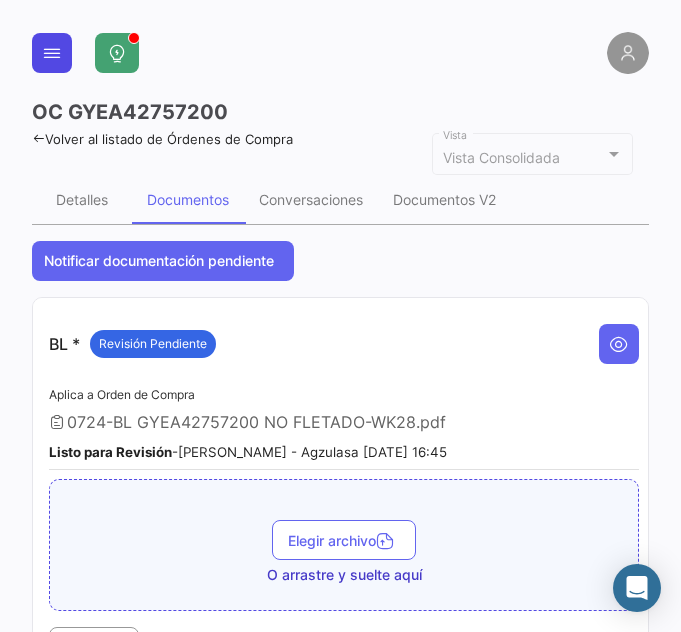 click 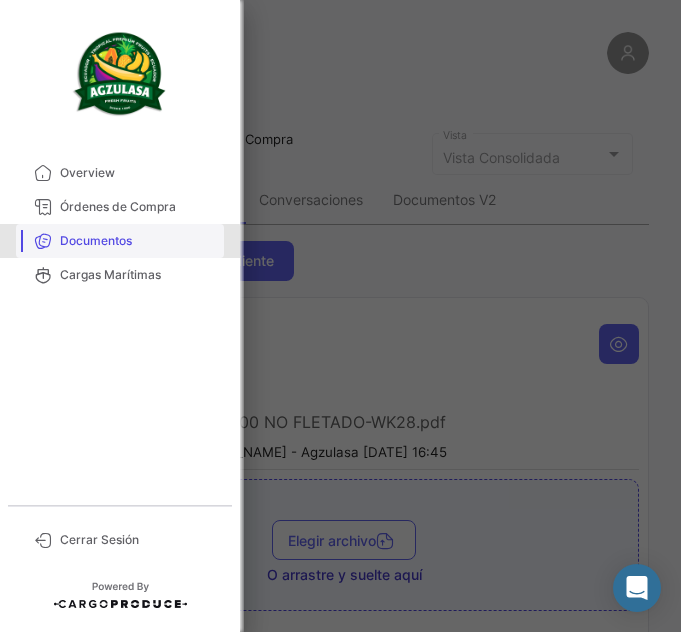 click on "Documentos" at bounding box center [138, 241] 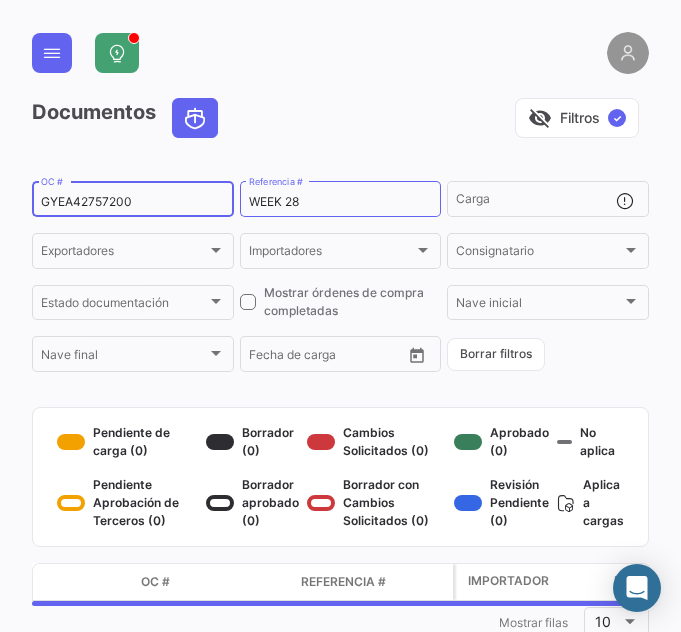 click on "GYEA42757200  OC #" 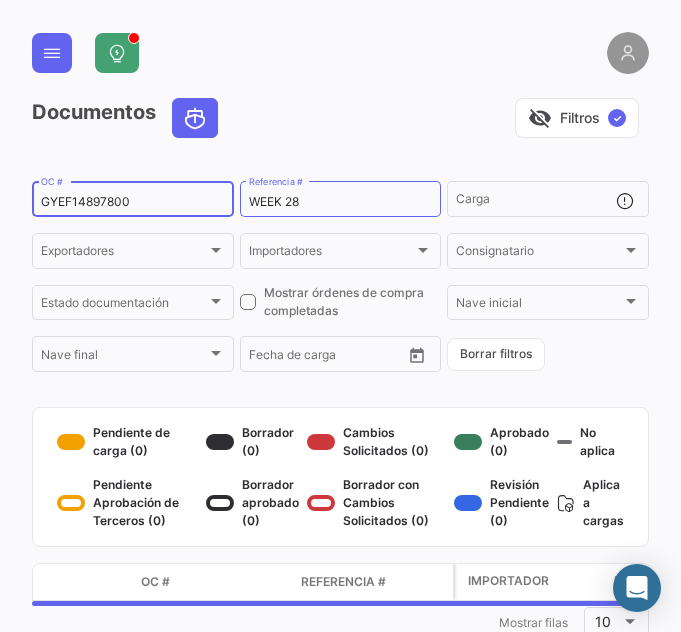 type on "GYEF14897800" 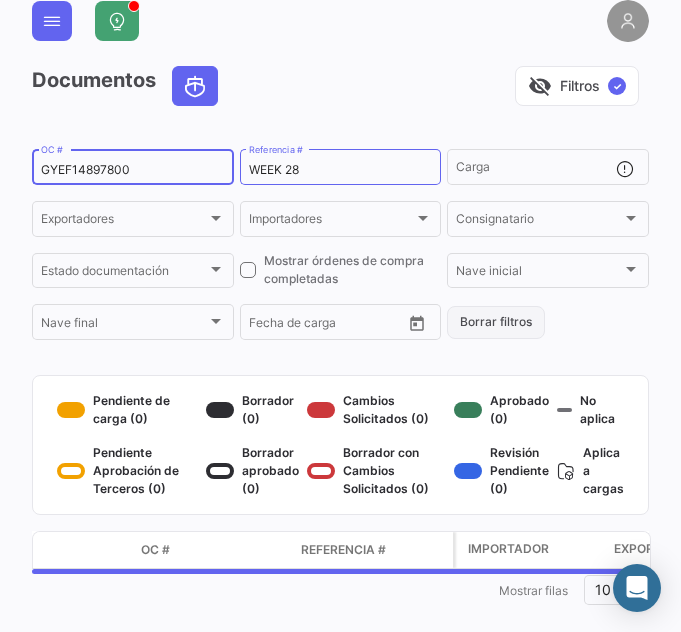scroll, scrollTop: 58, scrollLeft: 0, axis: vertical 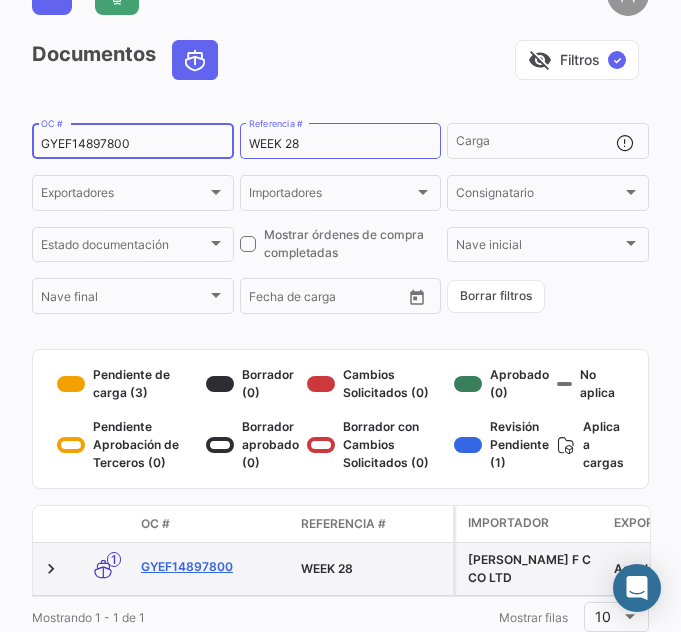 click on "GYEF14897800" 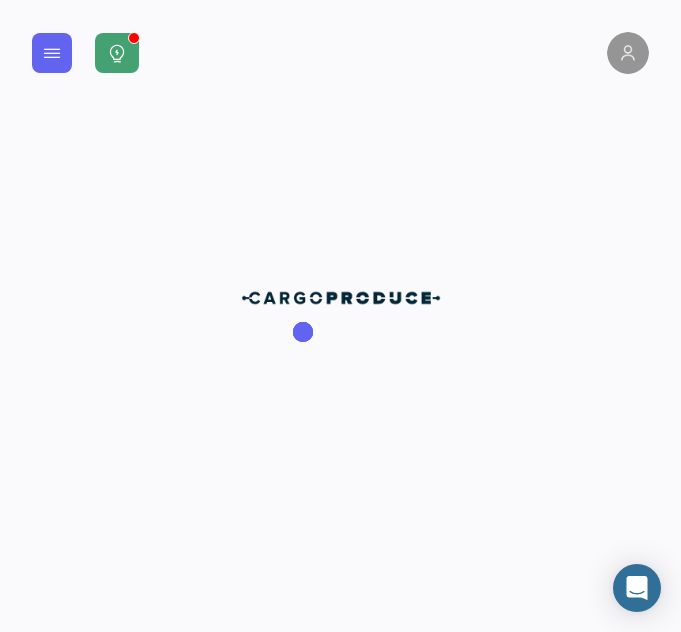 scroll, scrollTop: 0, scrollLeft: 0, axis: both 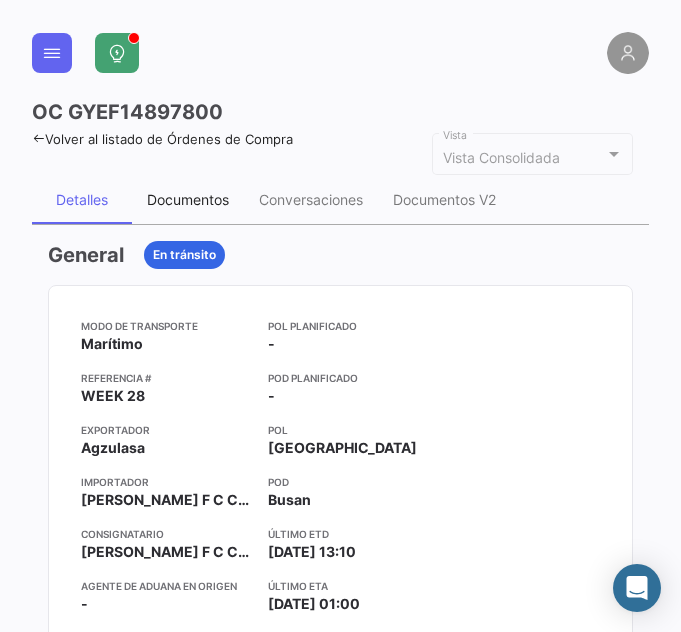 click on "Documentos" at bounding box center (188, 199) 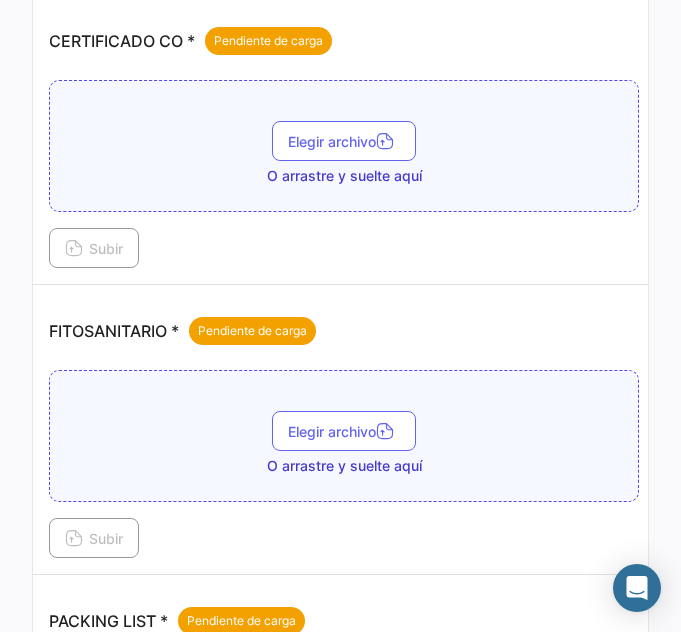 scroll, scrollTop: 733, scrollLeft: 0, axis: vertical 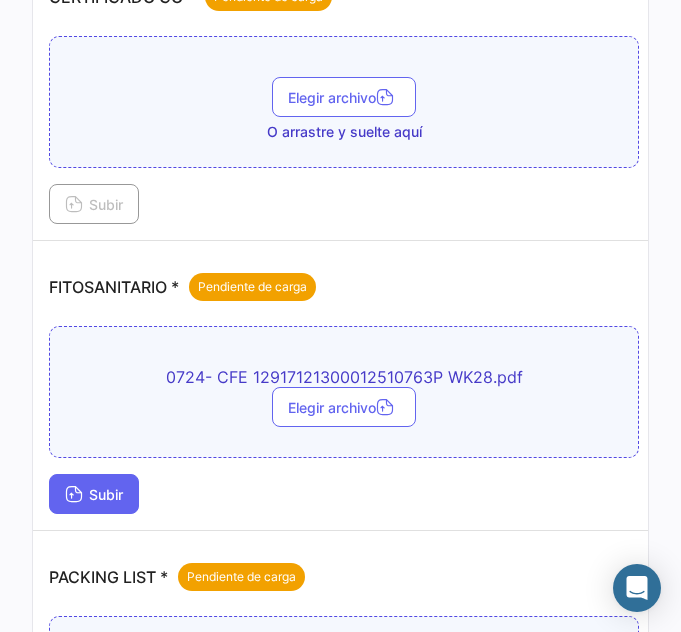 click on "Subir" at bounding box center [94, 494] 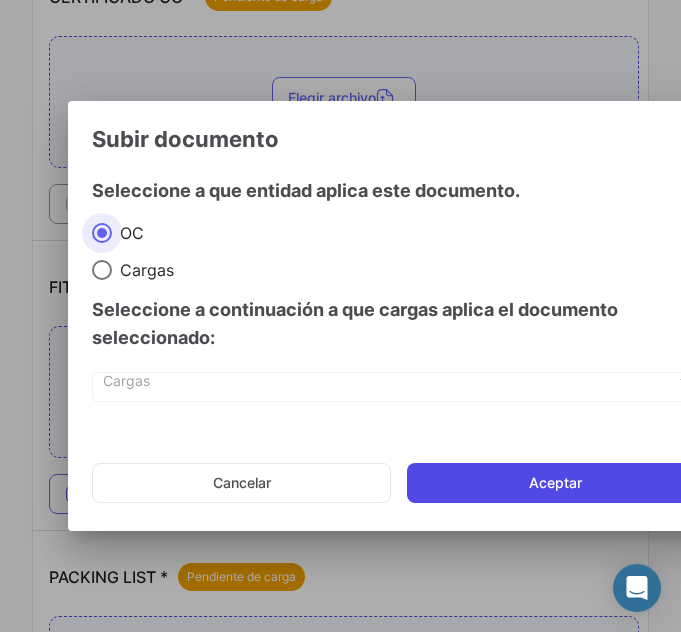 click on "Aceptar" 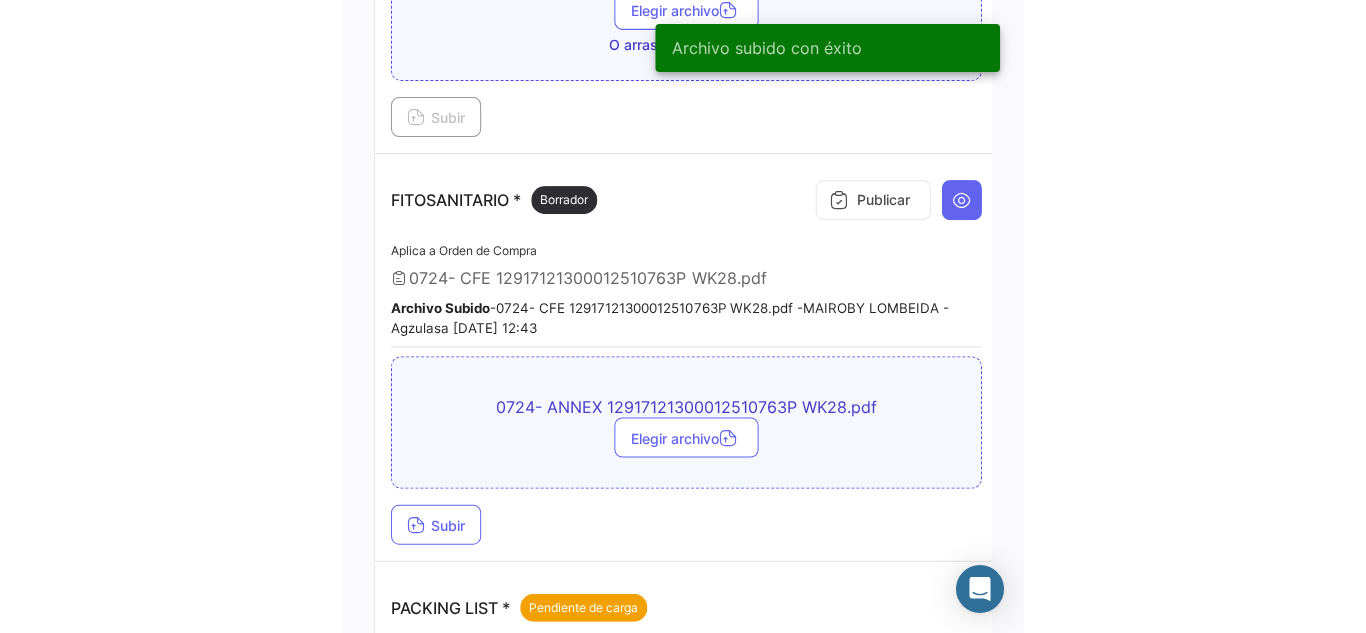 scroll, scrollTop: 933, scrollLeft: 0, axis: vertical 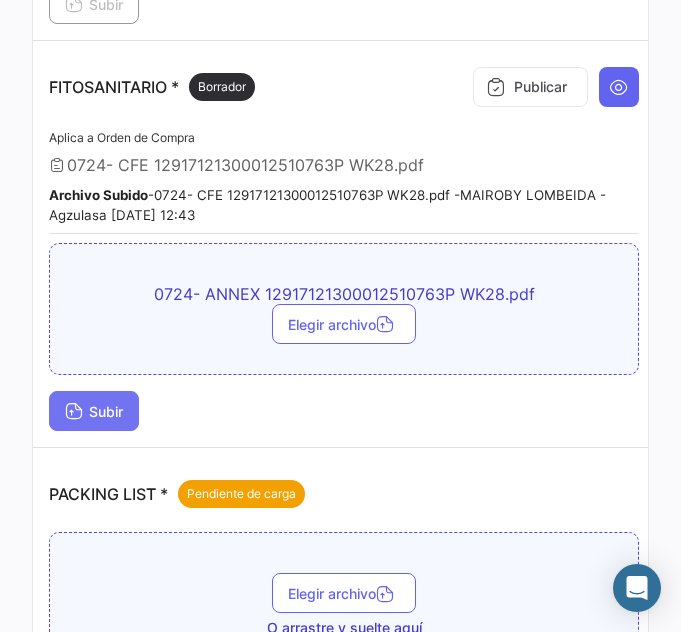 click on "Subir" at bounding box center [94, 411] 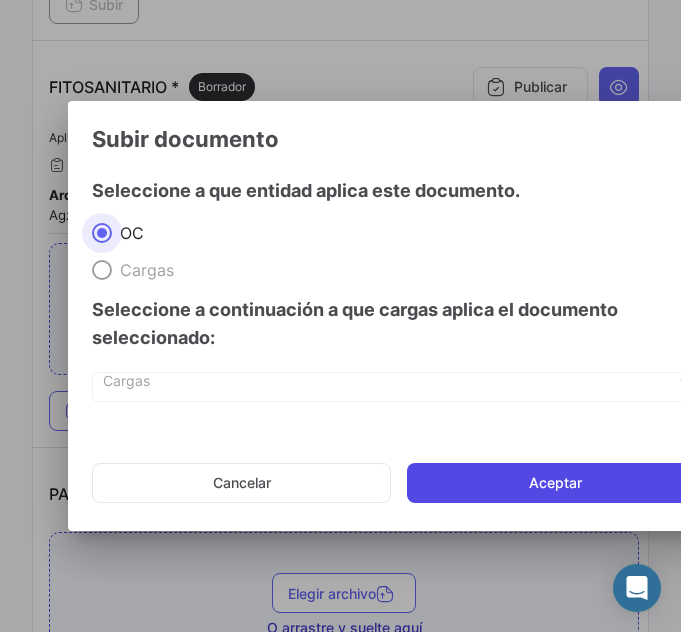 click on "Aceptar" 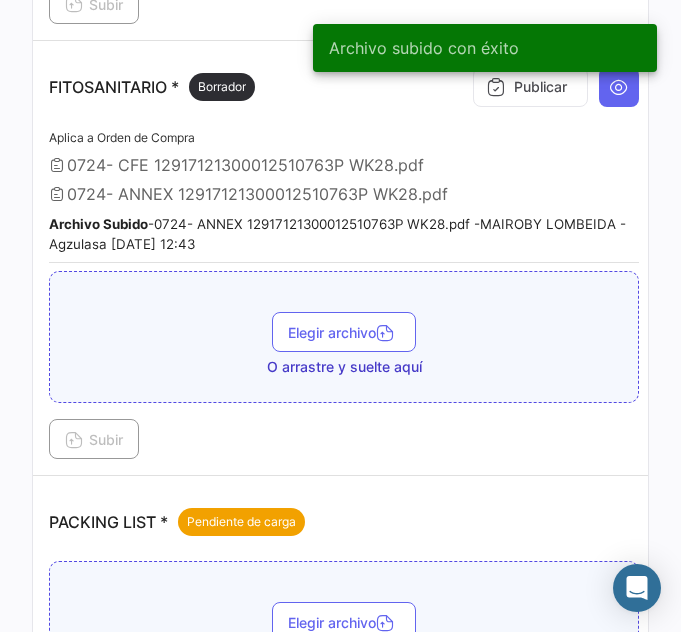 click on "Archivo subido con éxito" at bounding box center (485, 48) 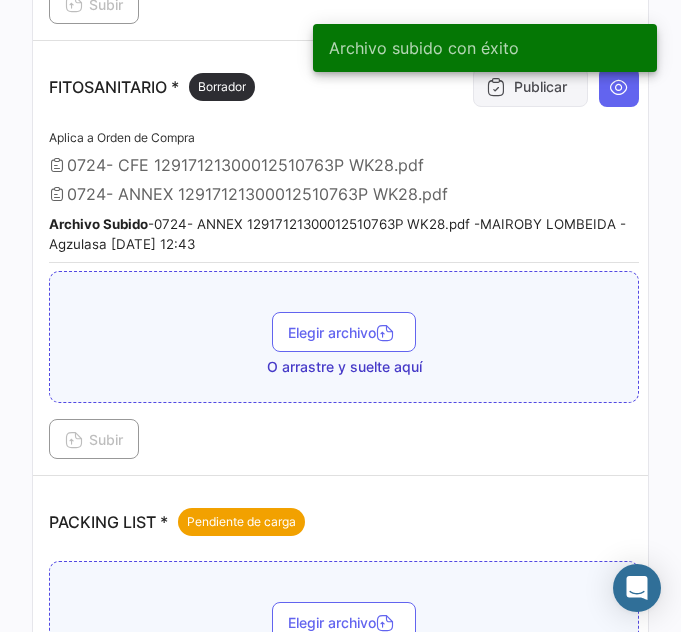 click on "Publicar" at bounding box center [530, 87] 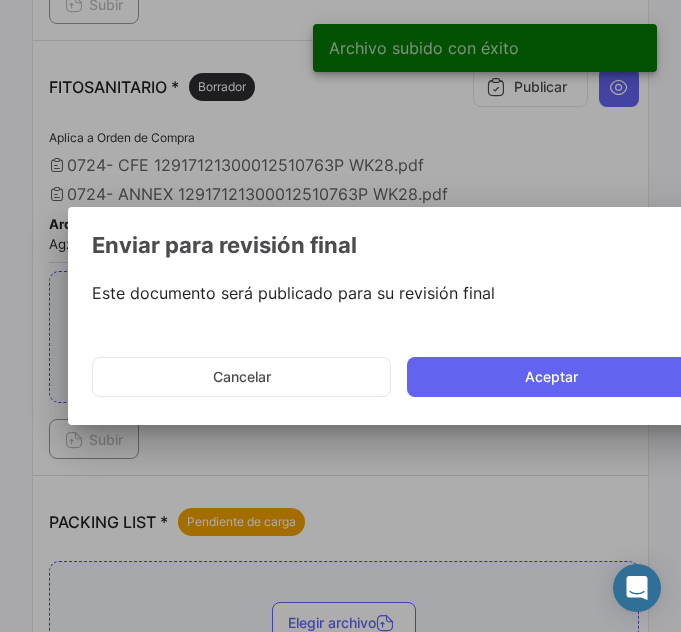click on "Aceptar" 